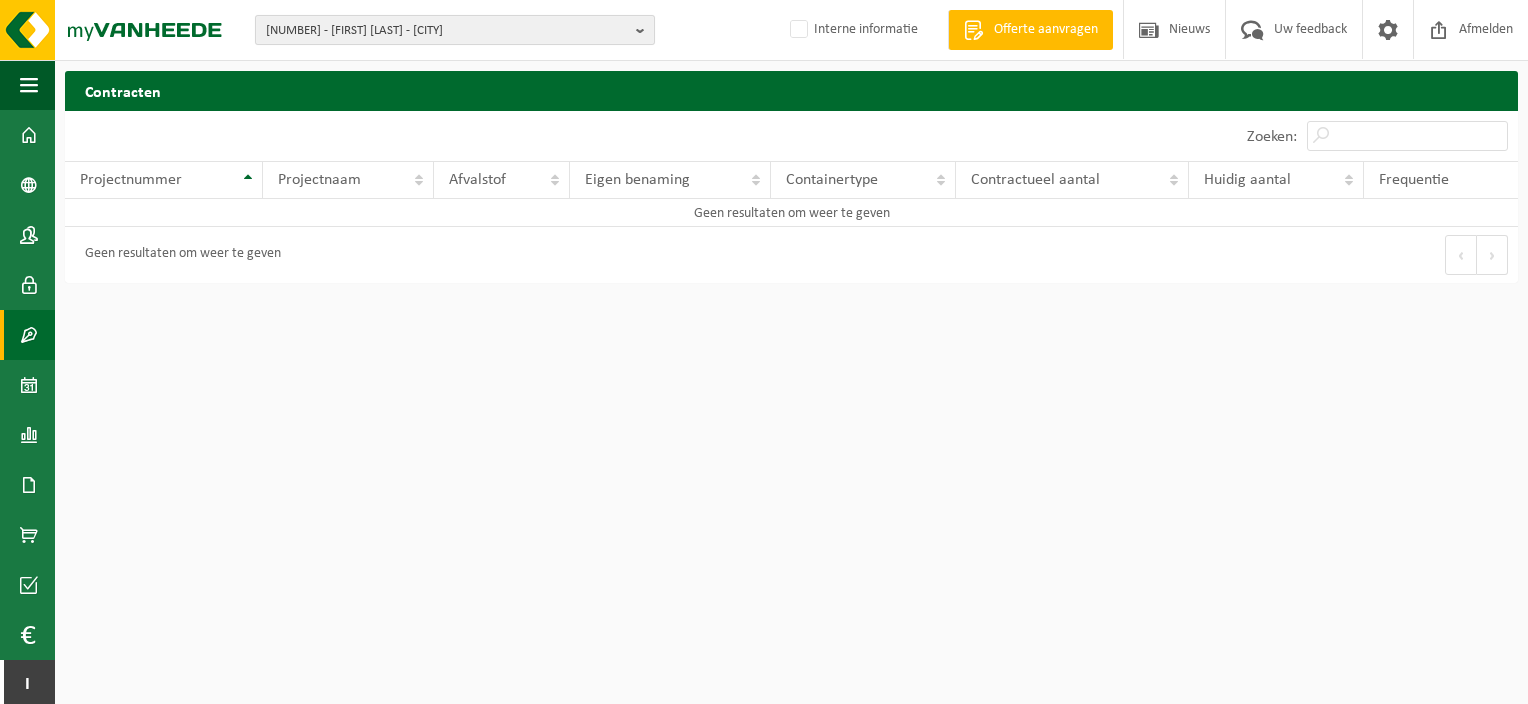 scroll, scrollTop: 0, scrollLeft: 0, axis: both 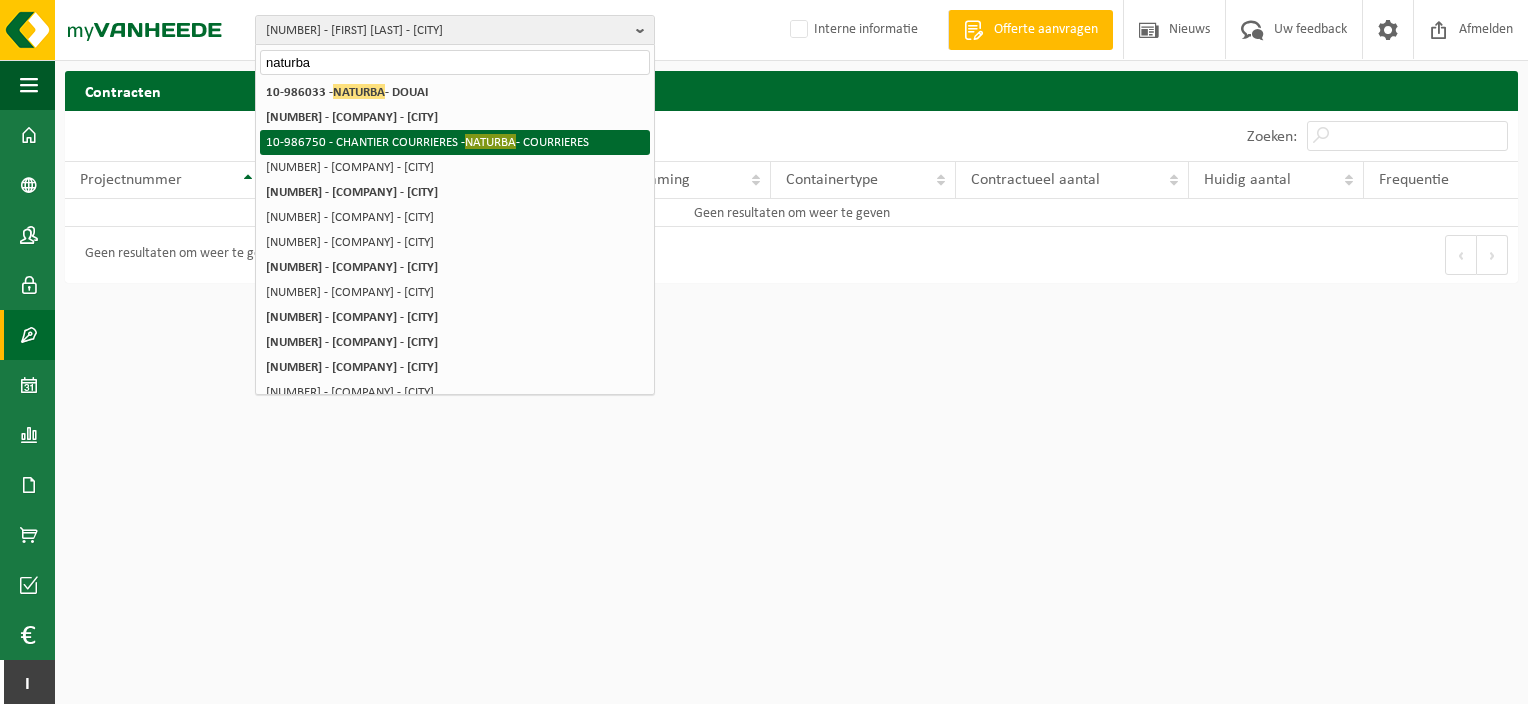 type on "naturba" 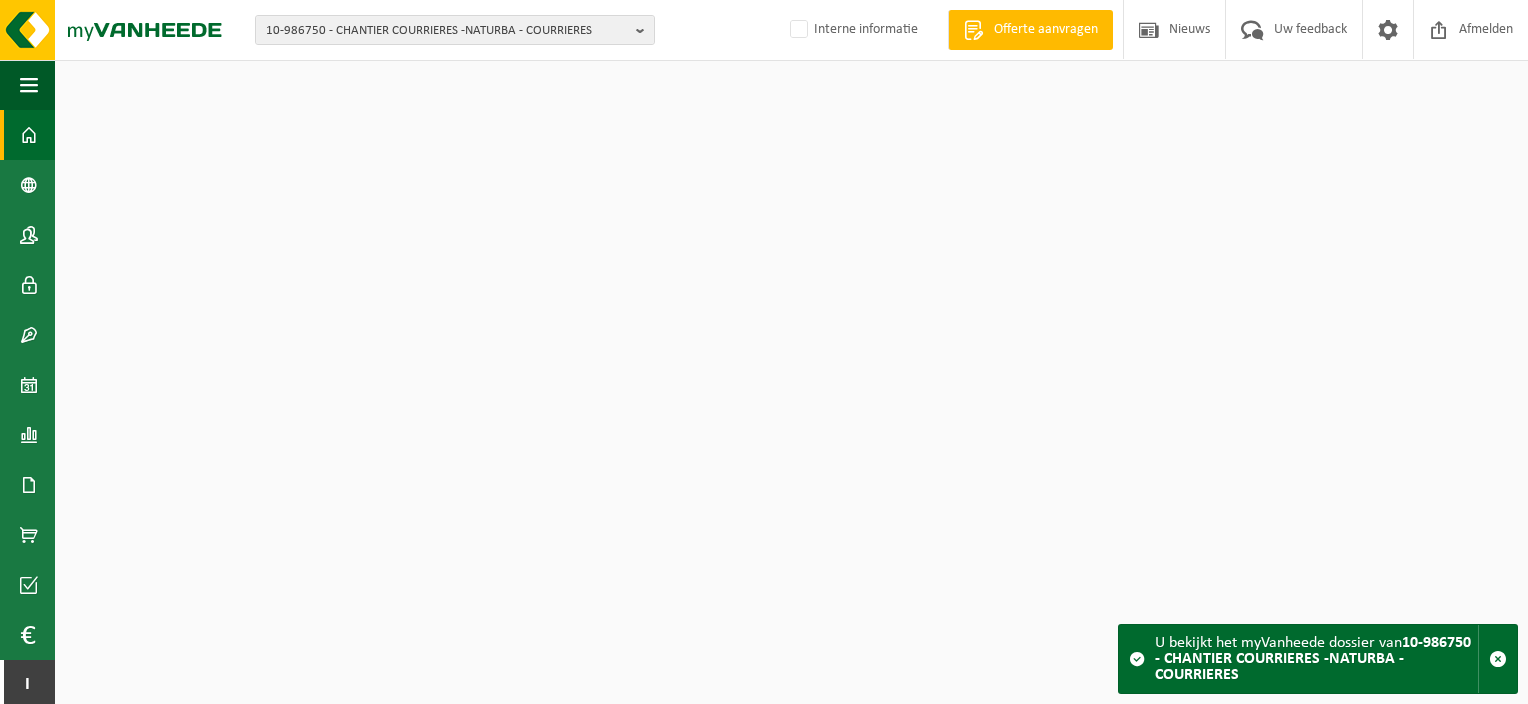 scroll, scrollTop: 0, scrollLeft: 0, axis: both 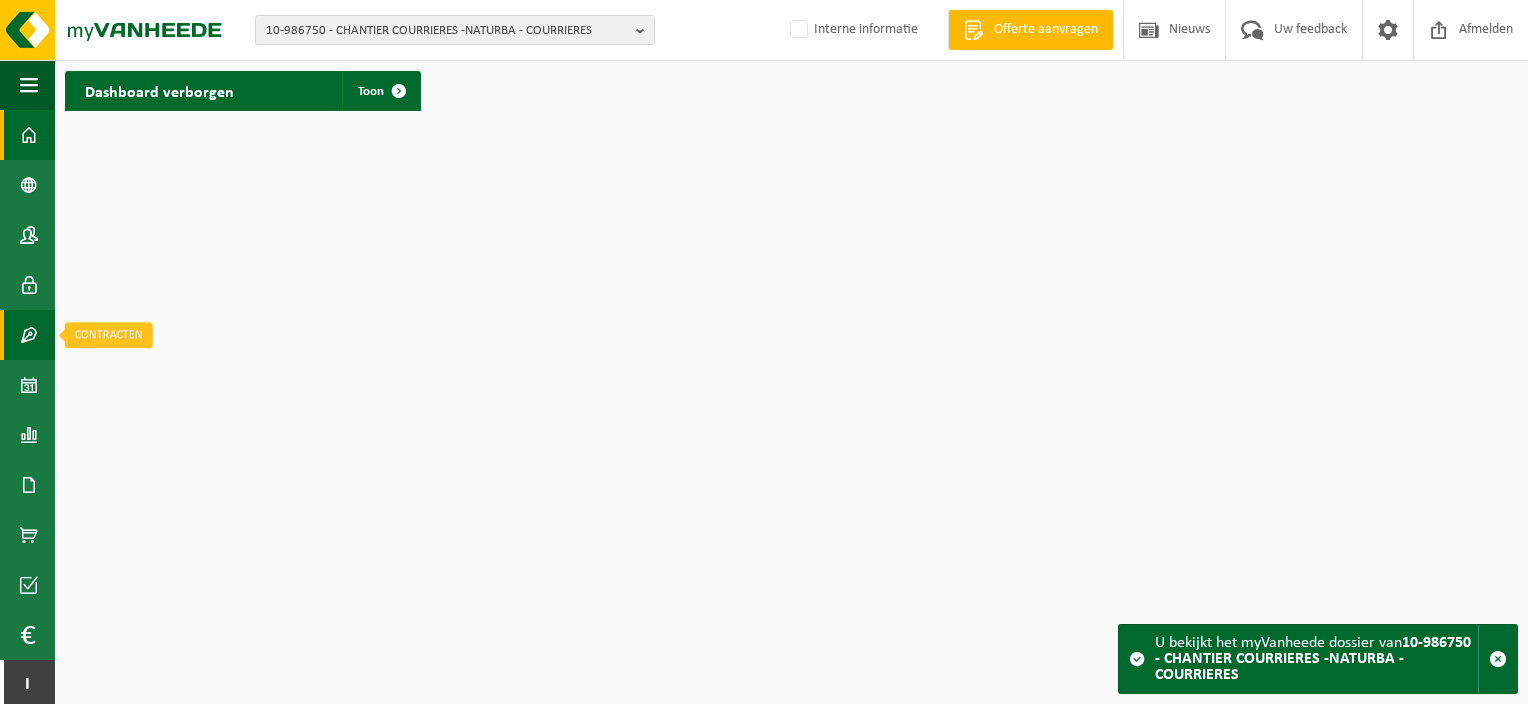 click at bounding box center [29, 335] 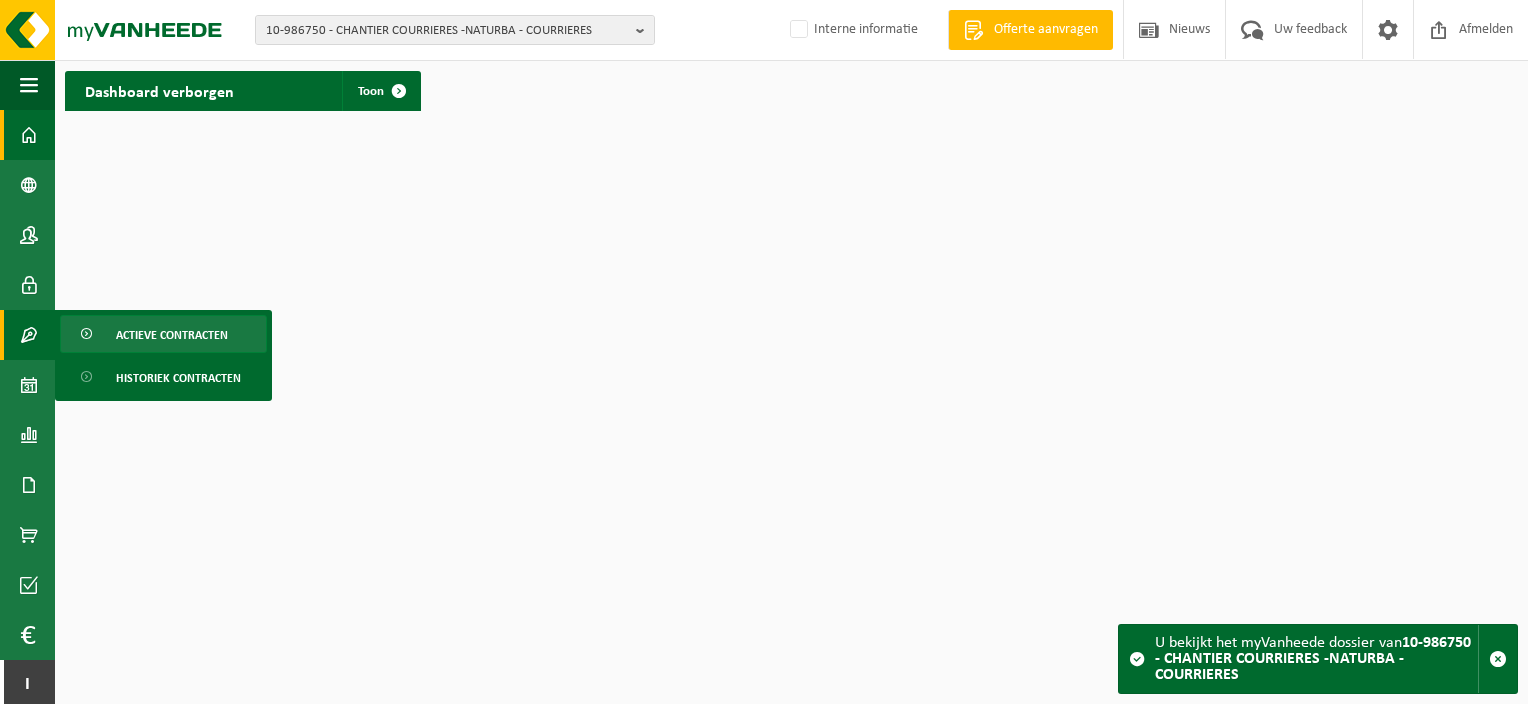 click on "Actieve contracten" at bounding box center [172, 335] 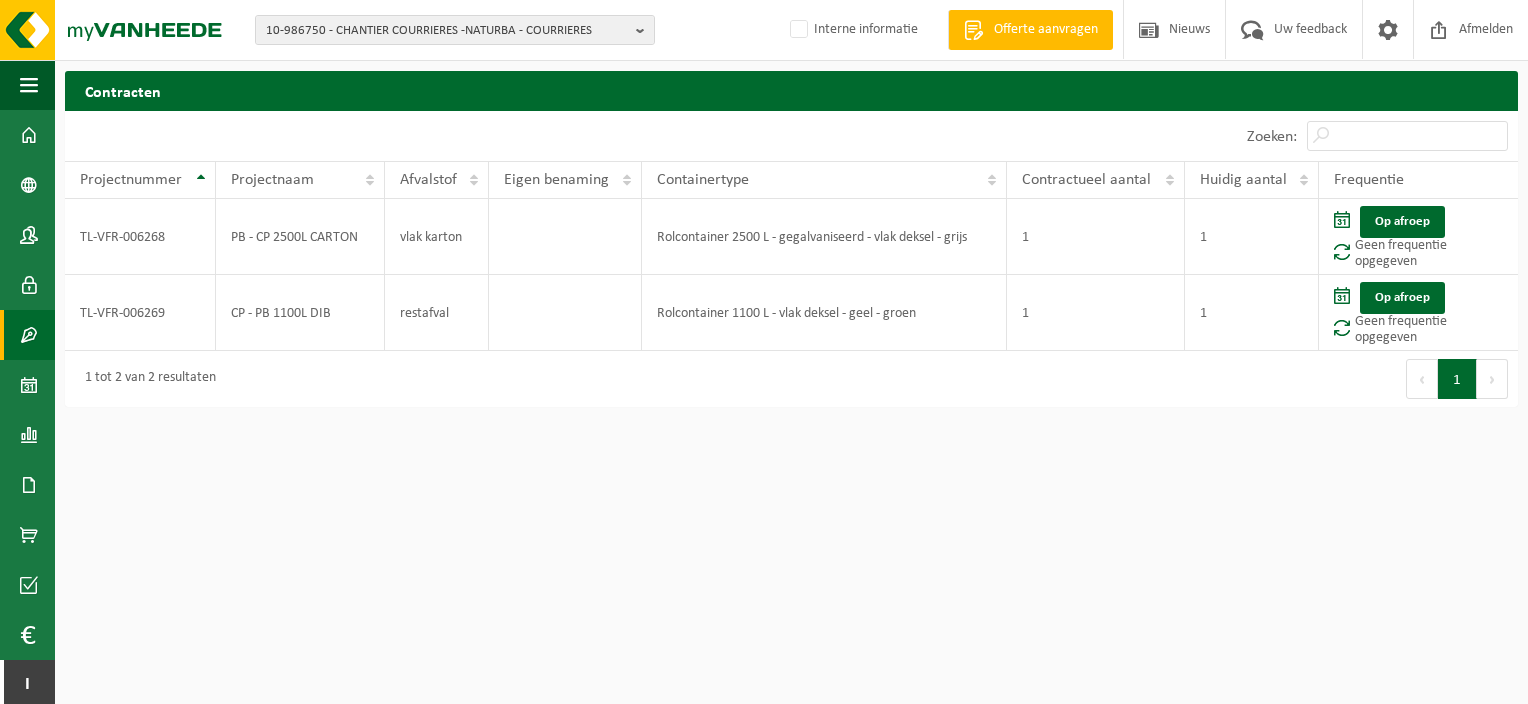 scroll, scrollTop: 0, scrollLeft: 0, axis: both 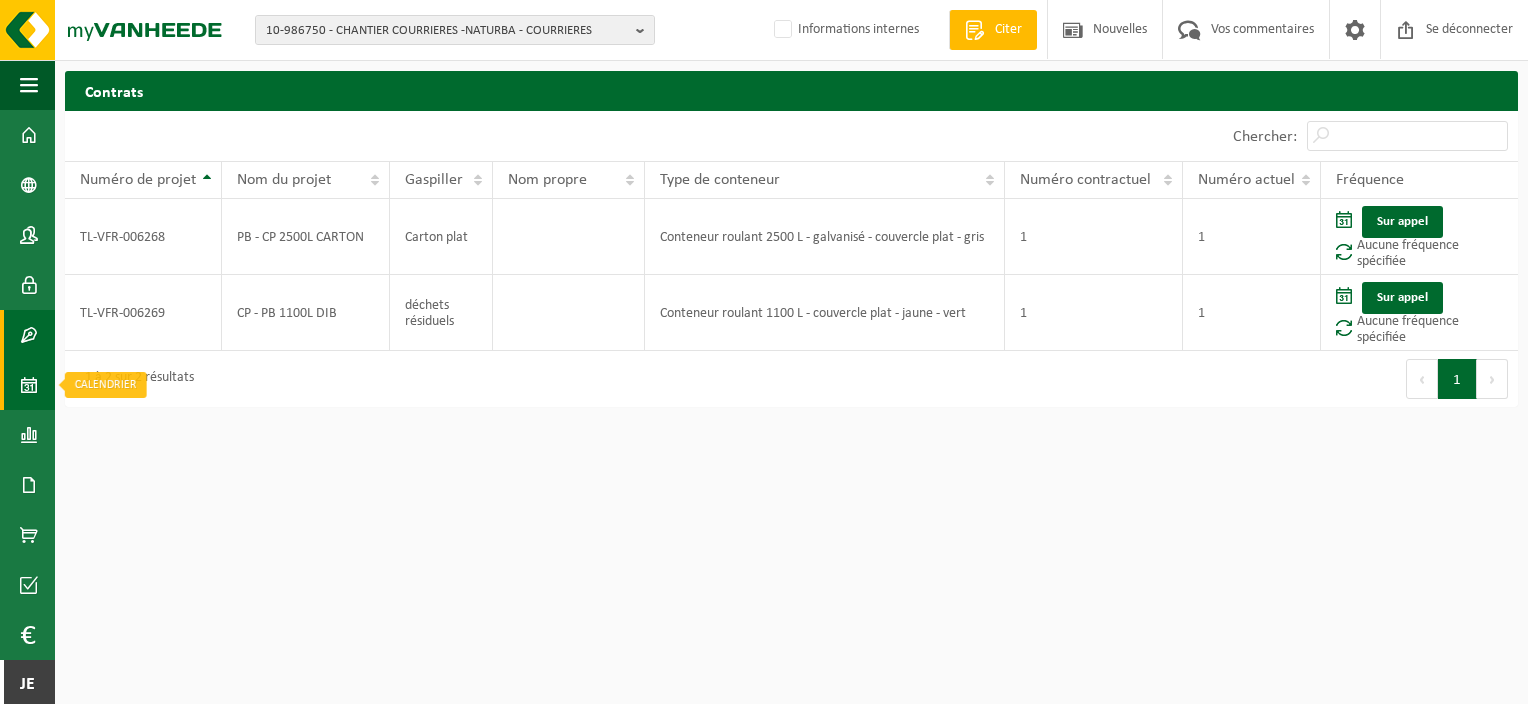 click at bounding box center [29, 385] 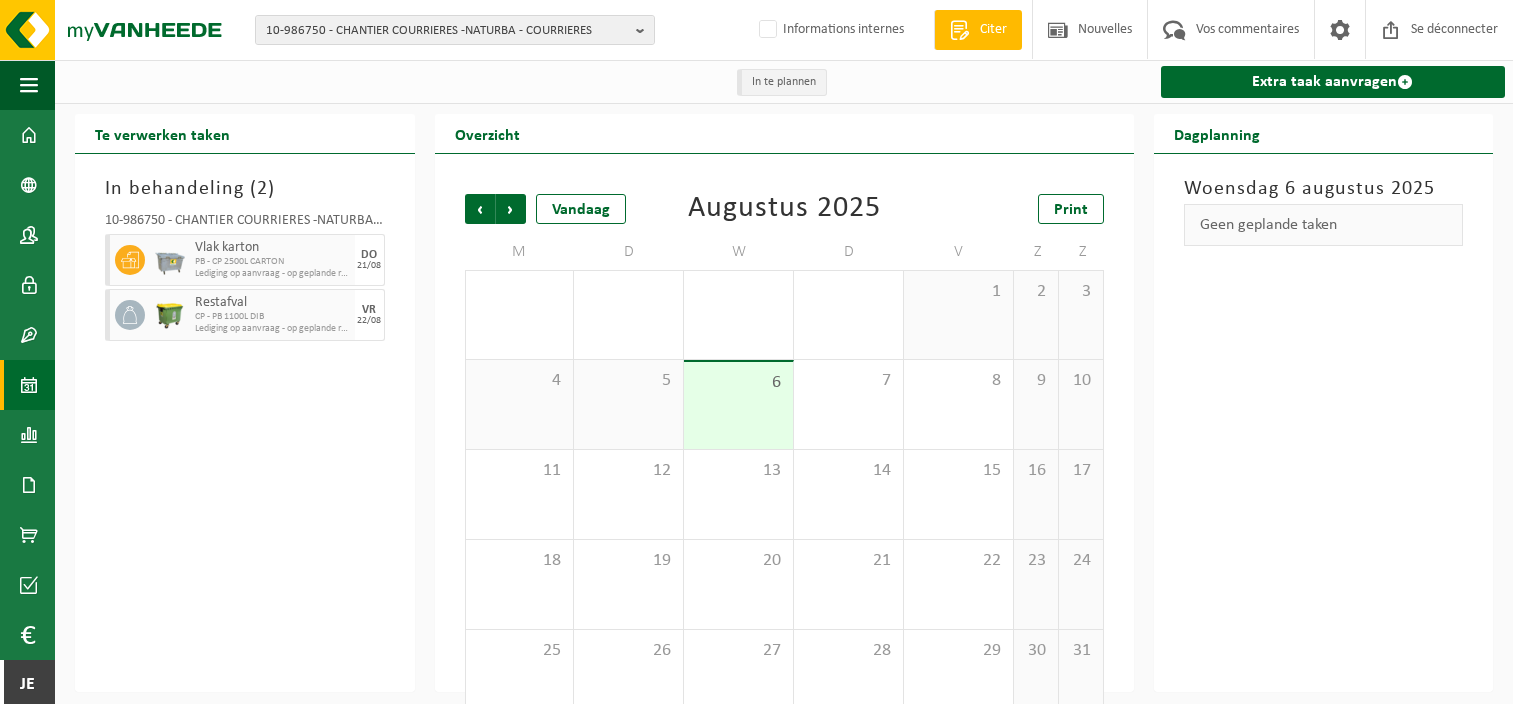 scroll, scrollTop: 0, scrollLeft: 0, axis: both 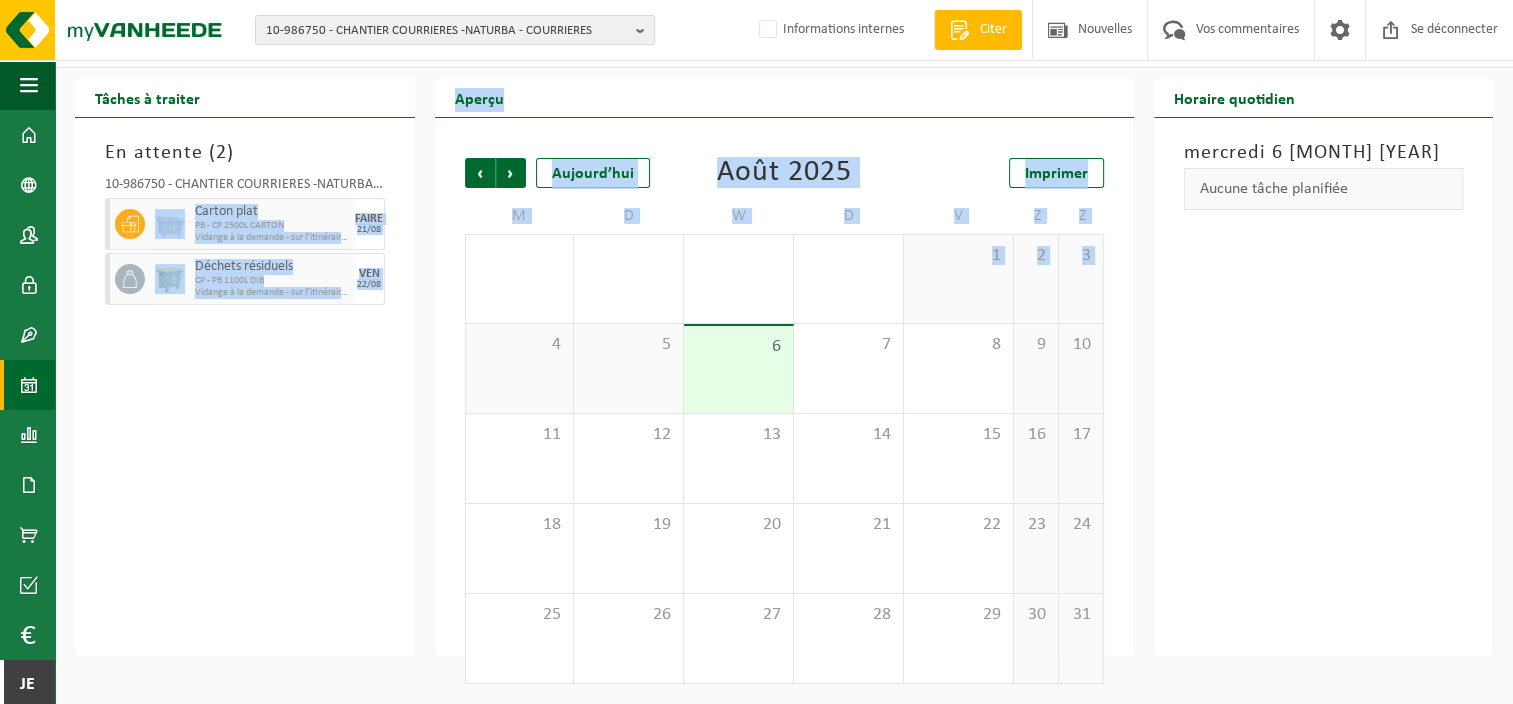 drag, startPoint x: 124, startPoint y: 224, endPoint x: 556, endPoint y: 408, distance: 469.55298 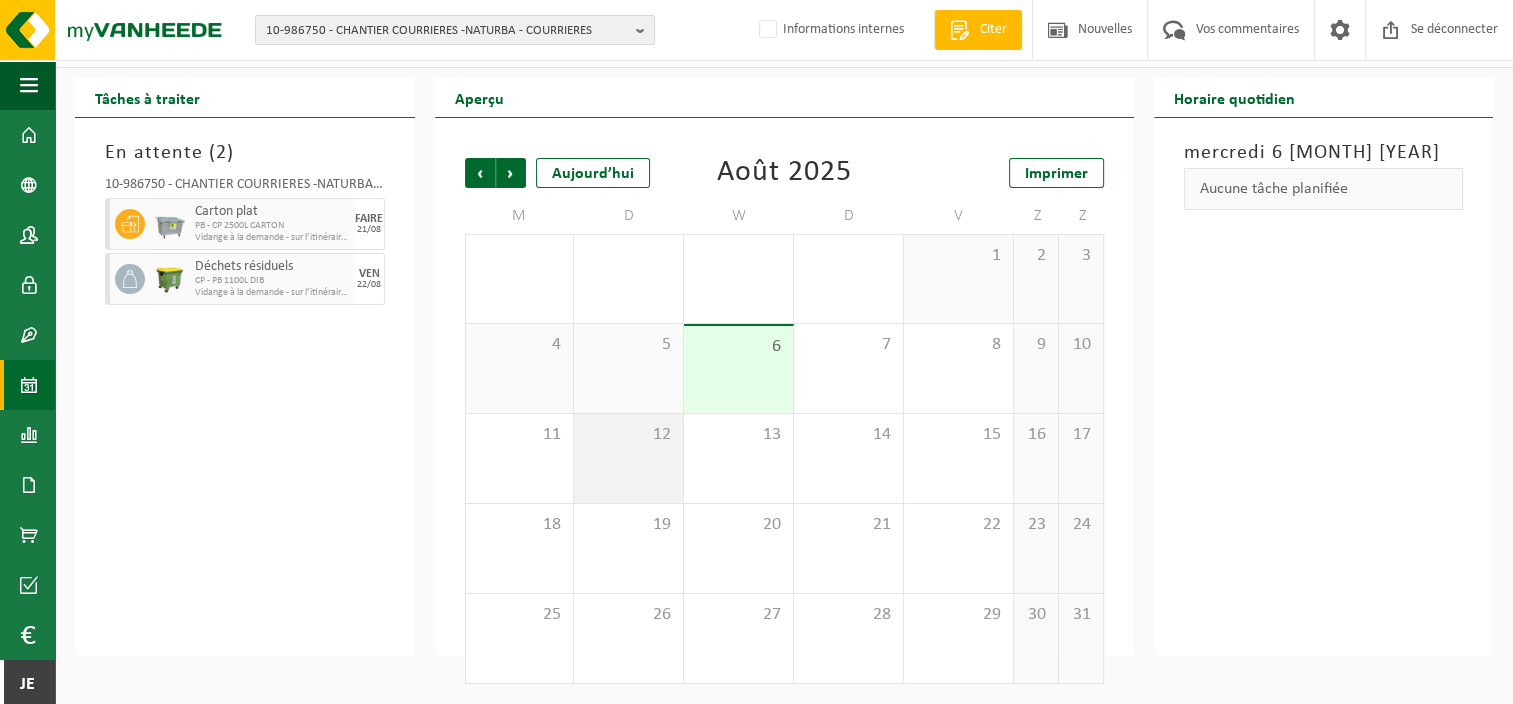 drag, startPoint x: 172, startPoint y: 425, endPoint x: 615, endPoint y: 501, distance: 449.47192 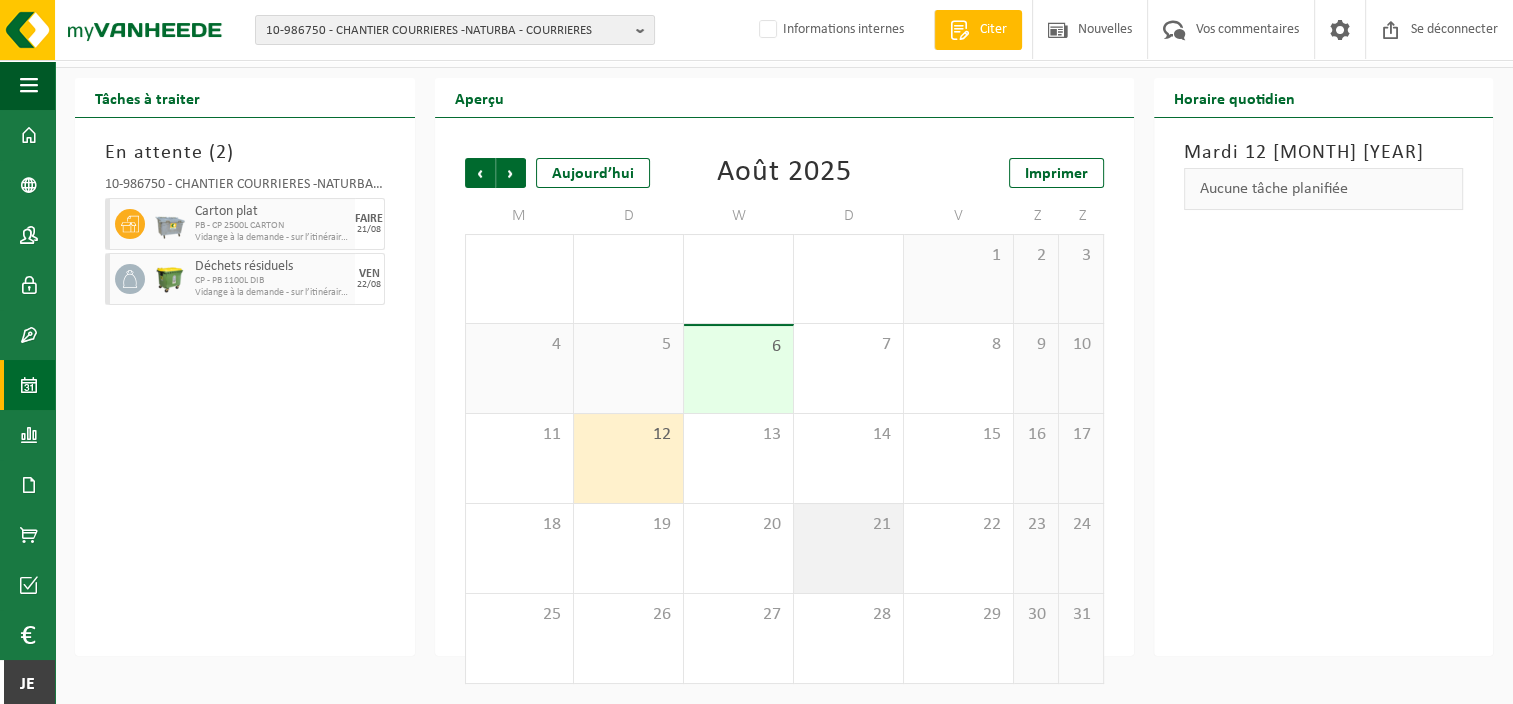 click on "21" at bounding box center [848, 548] 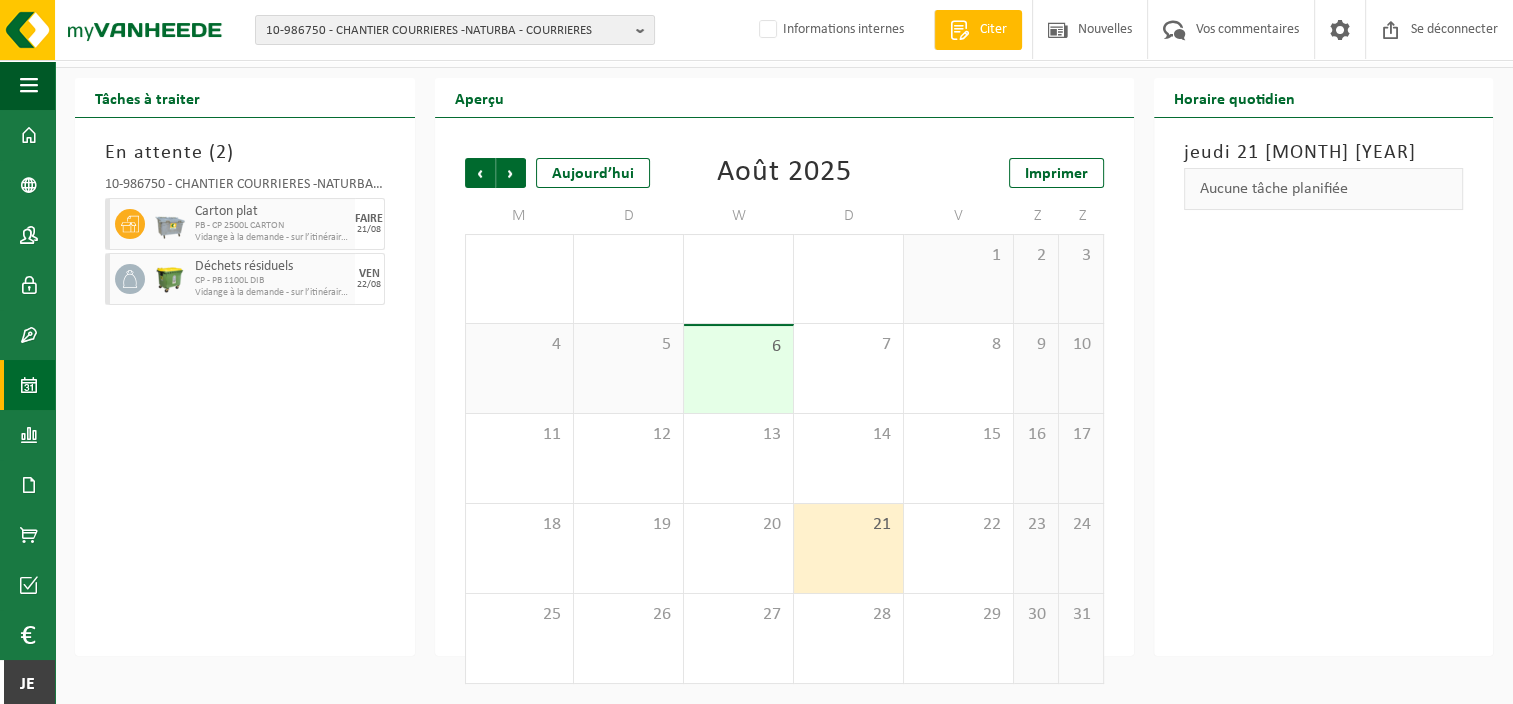 click on "En attente ( 2 )          10-986750 - CHANTIER COURRIERES -NATURBA - COURRIERES                             Carton plat   PB - CP 2500L CARTON   Vidange à la demande - sur l’itinéraire programmé              FAIRE     21/08                                  Déchets résiduels   CP - PB 1100L DIB   Vidange à la demande - sur l’itinéraire programmé              VEN     22/08" at bounding box center (245, 387) 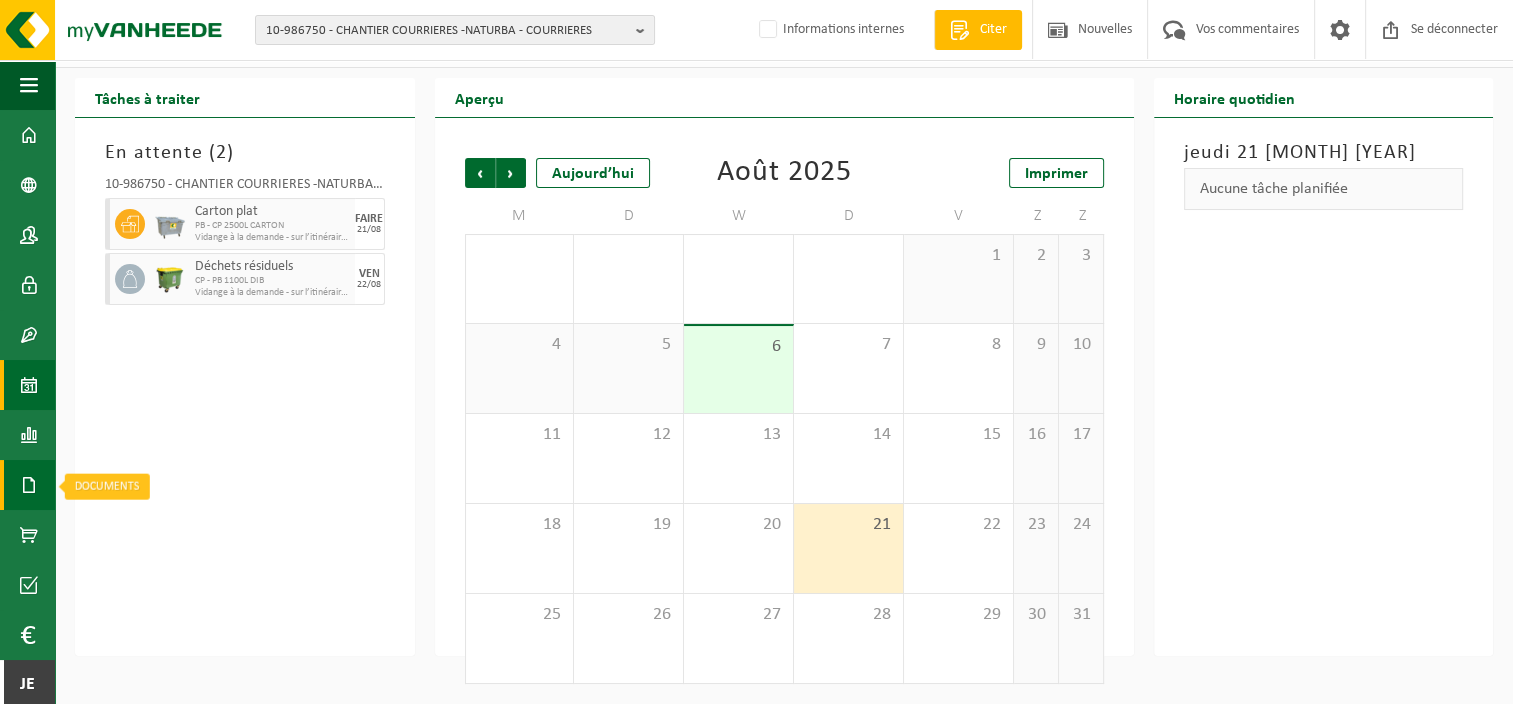 click at bounding box center [29, 485] 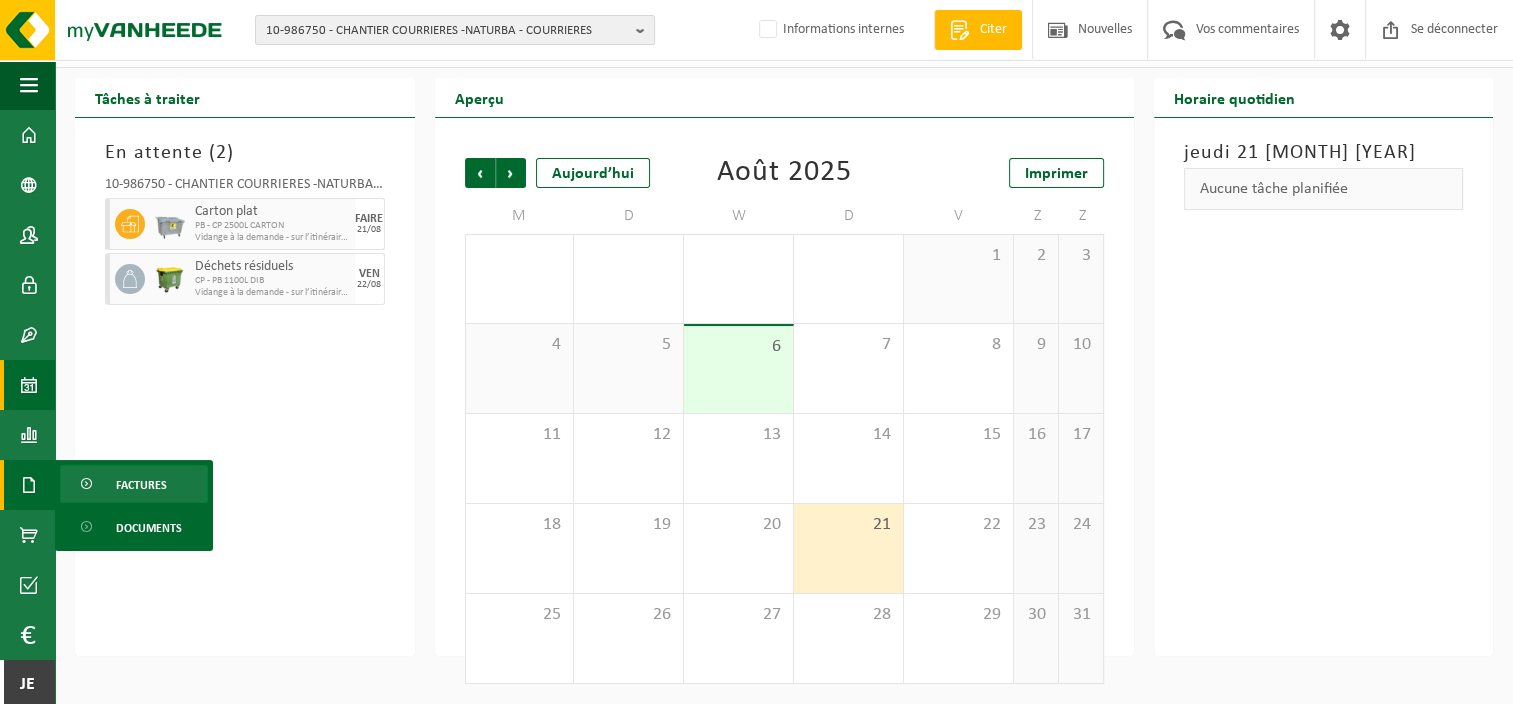 click on "Factures" at bounding box center [134, 484] 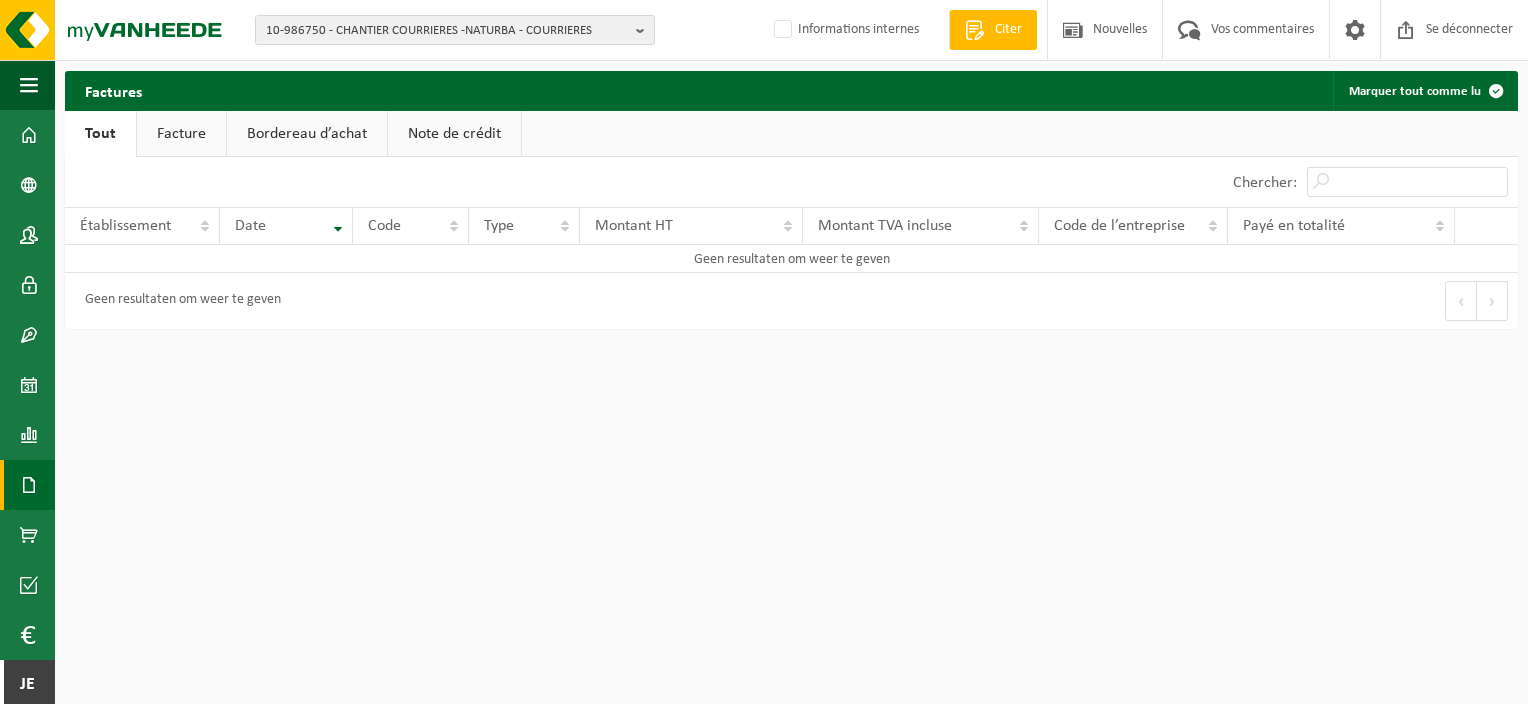 scroll, scrollTop: 0, scrollLeft: 0, axis: both 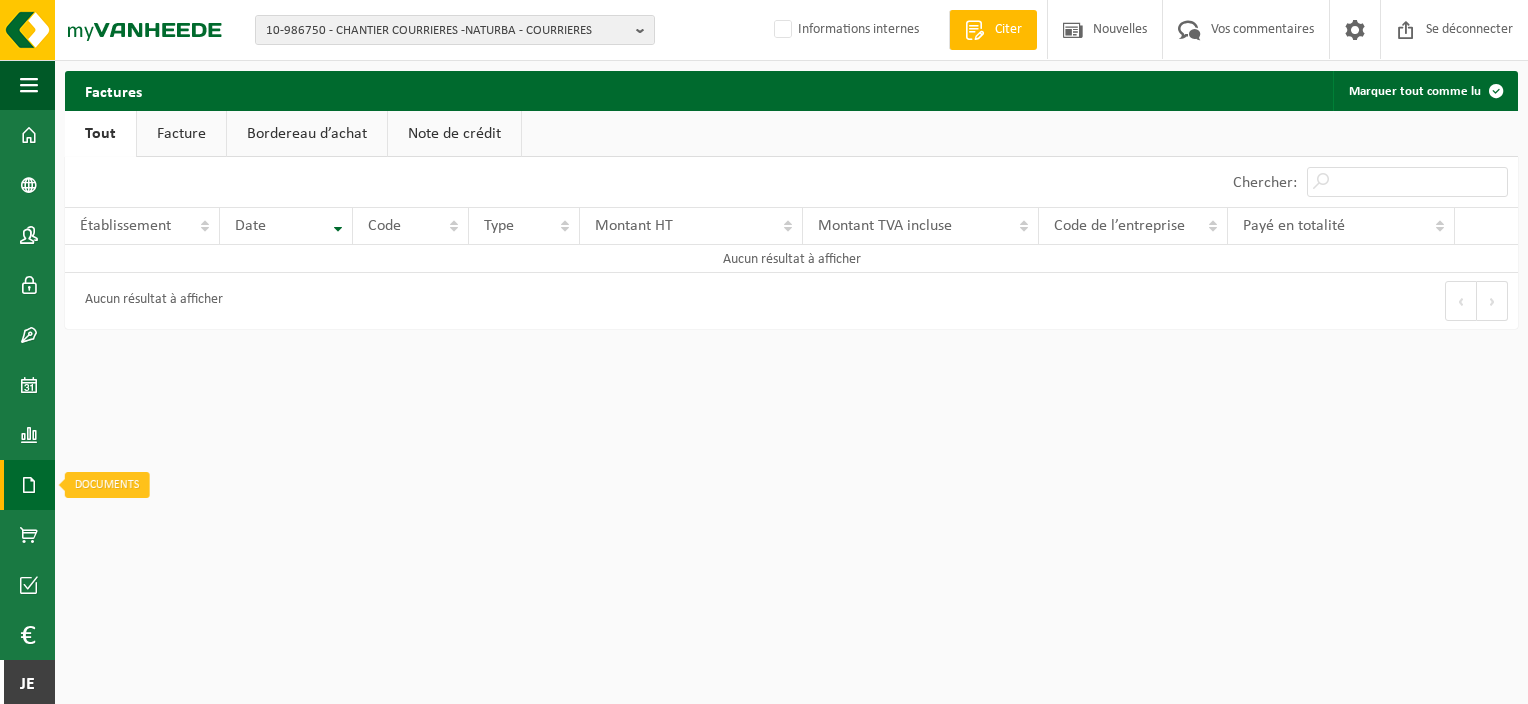 click on "Documenten" at bounding box center [27, 485] 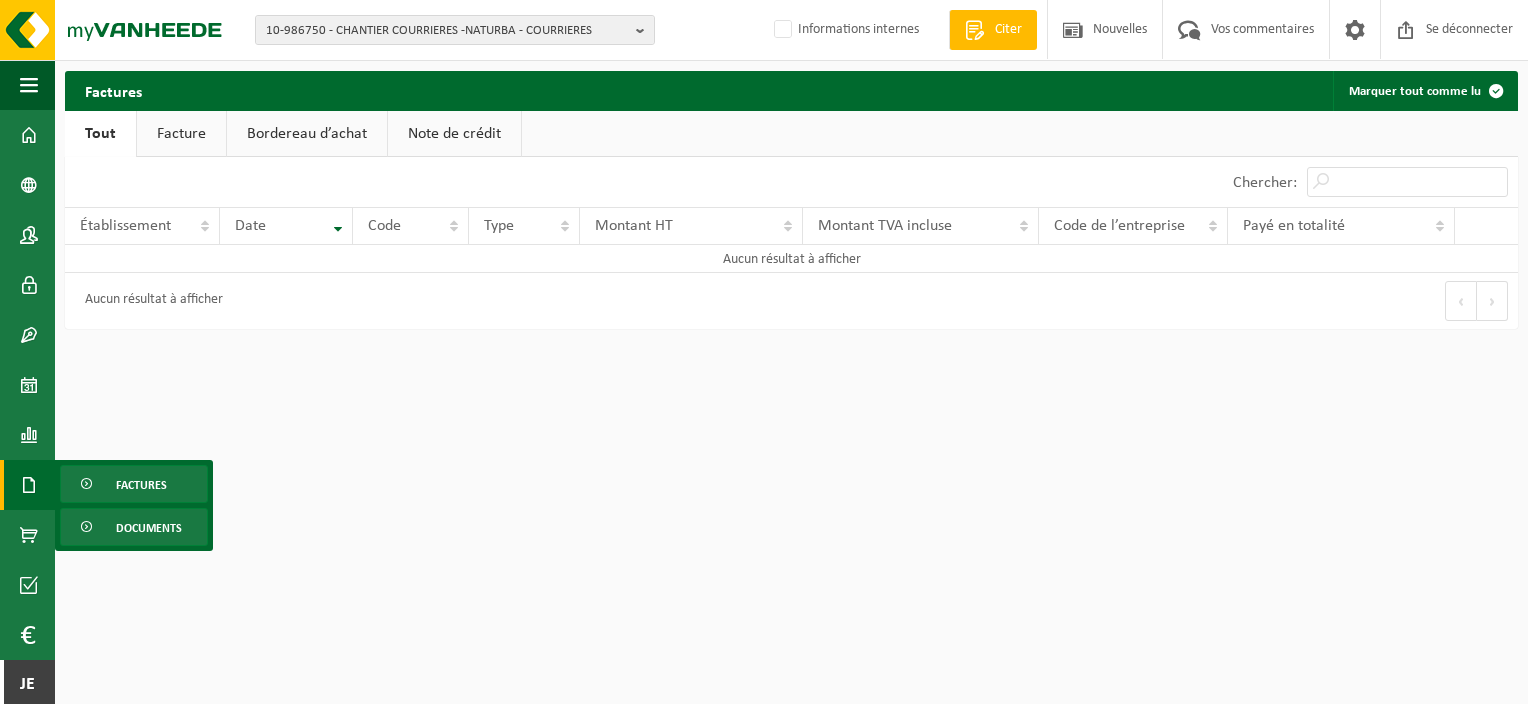 click on "Documents" at bounding box center (149, 528) 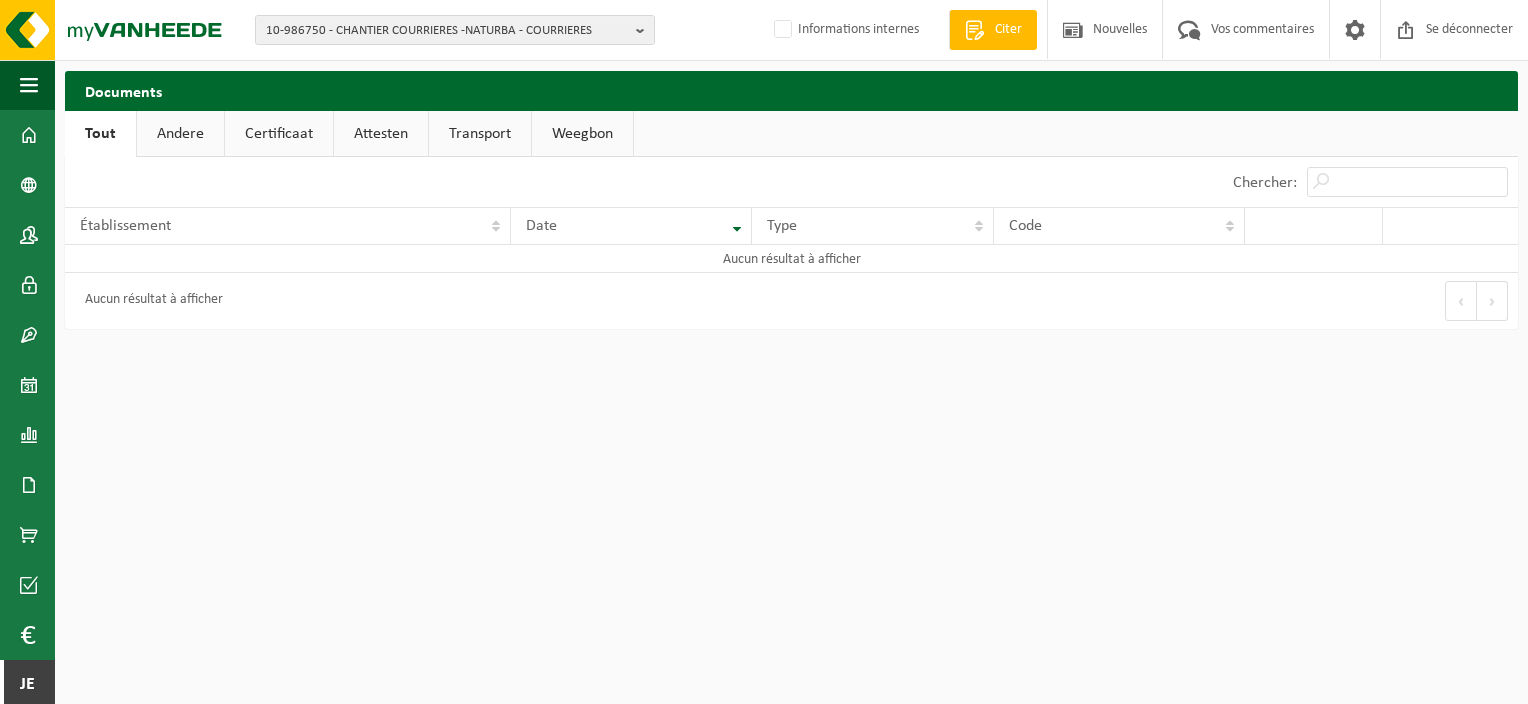 scroll, scrollTop: 0, scrollLeft: 0, axis: both 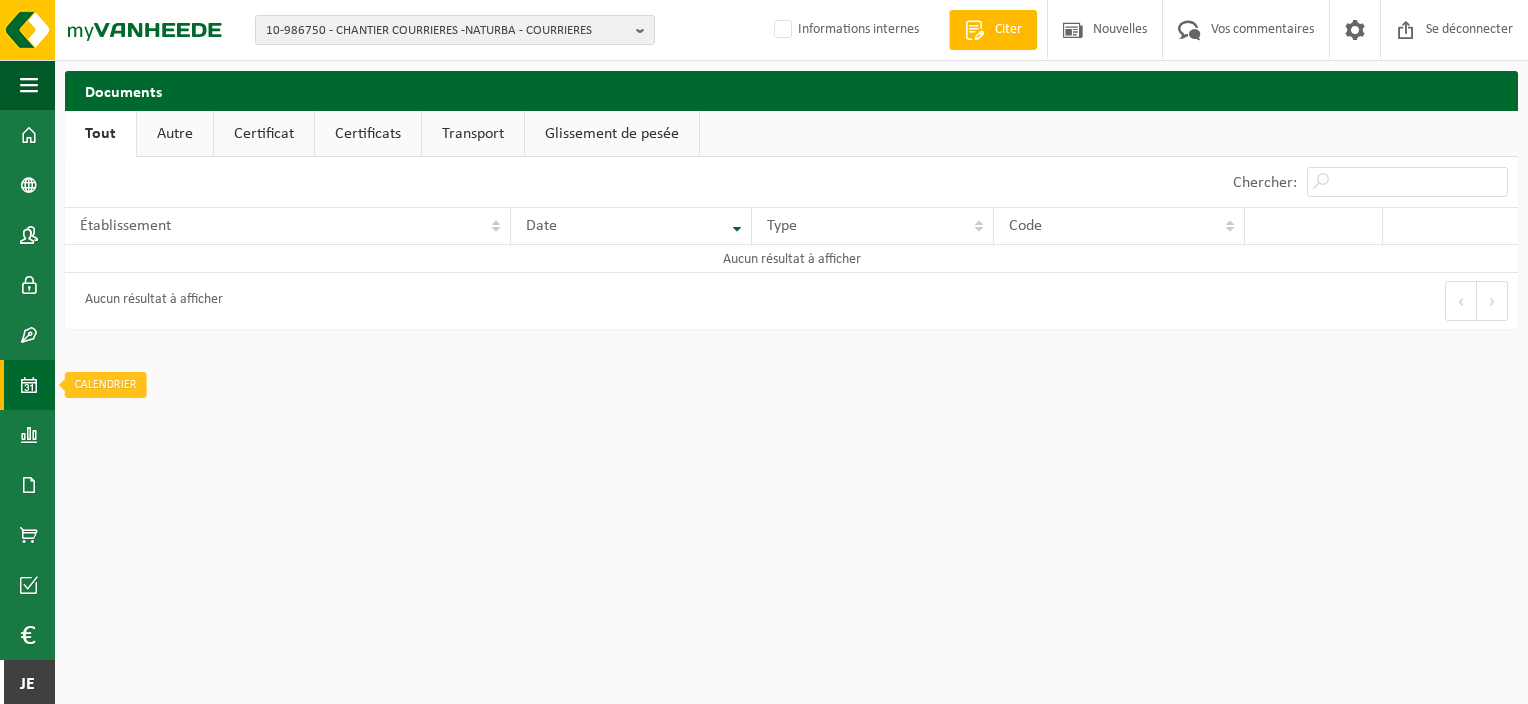 click at bounding box center (29, 385) 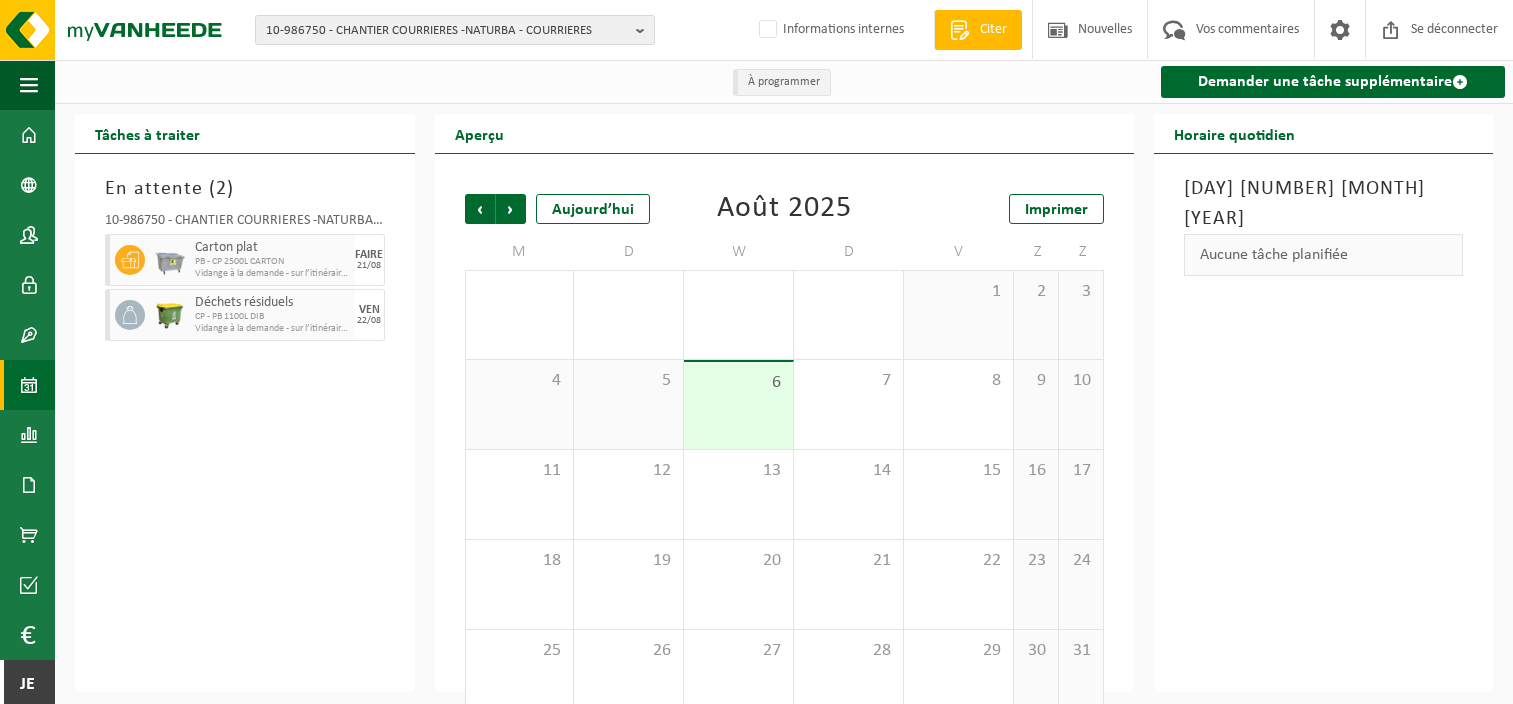 scroll, scrollTop: 0, scrollLeft: 0, axis: both 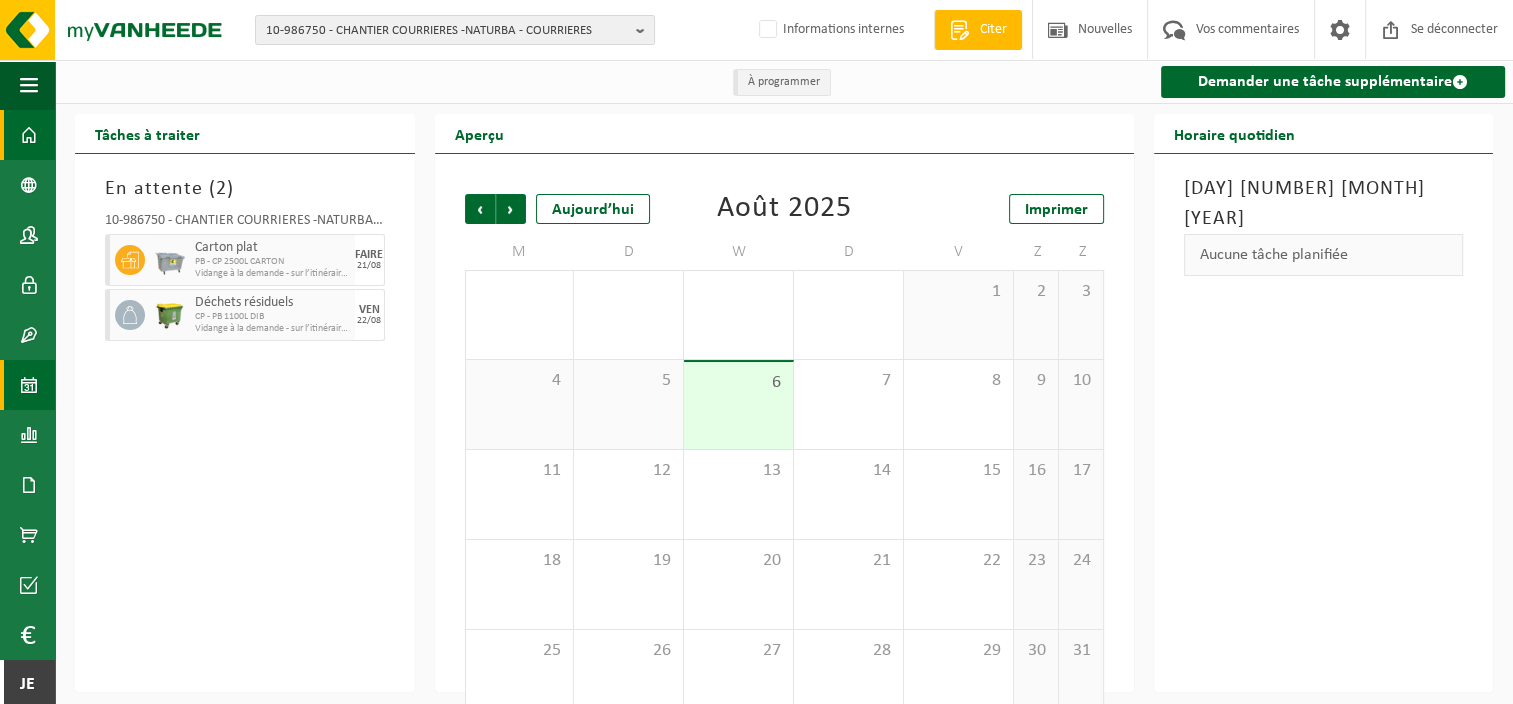 click at bounding box center [29, 135] 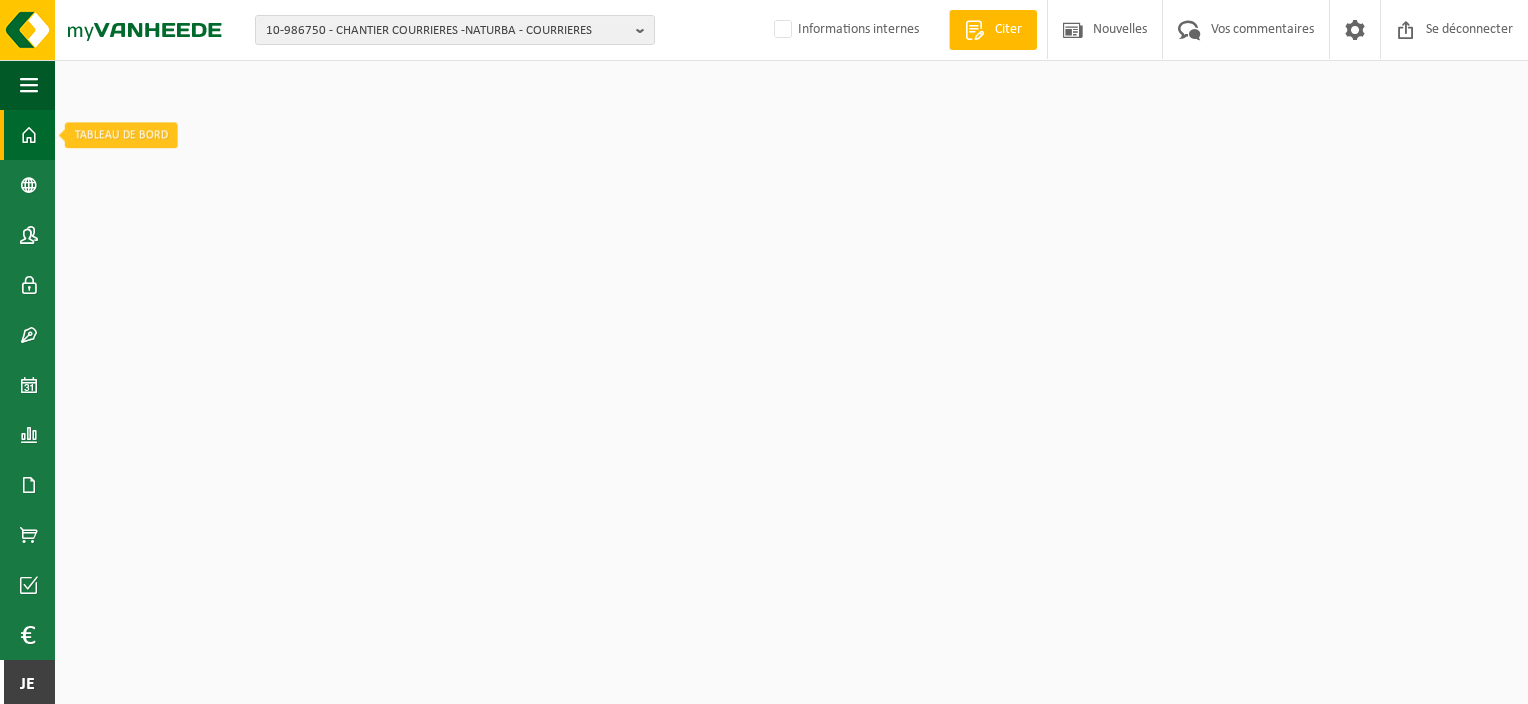 scroll, scrollTop: 0, scrollLeft: 0, axis: both 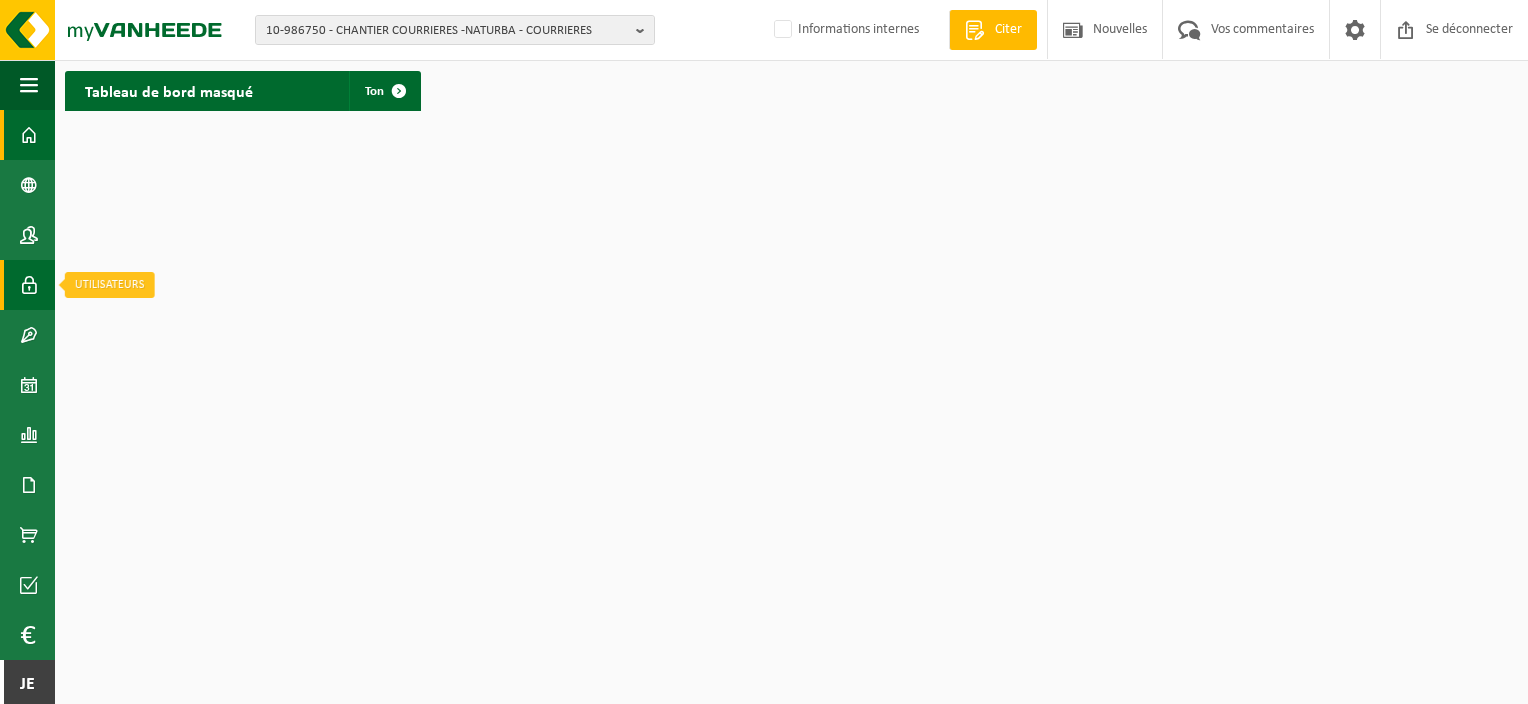 click at bounding box center (29, 285) 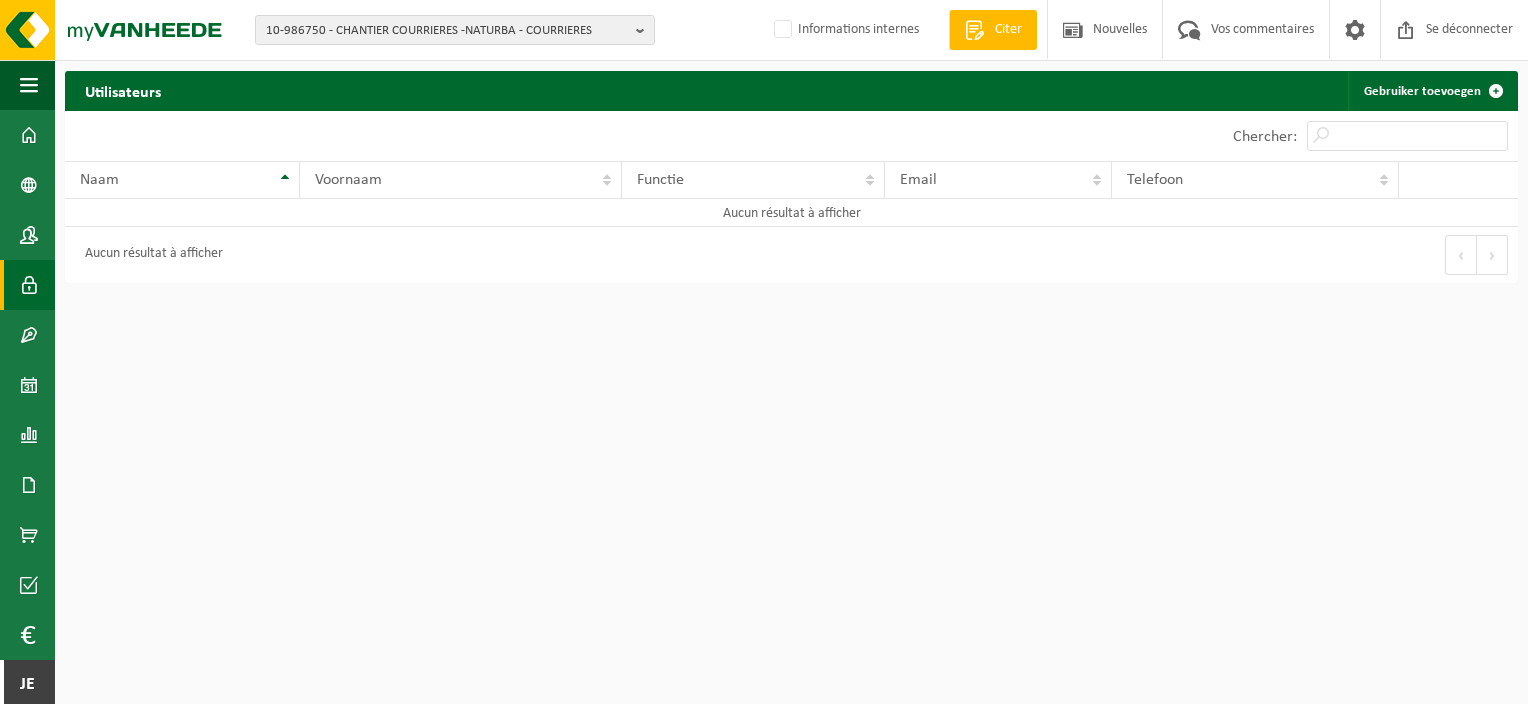 scroll, scrollTop: 0, scrollLeft: 0, axis: both 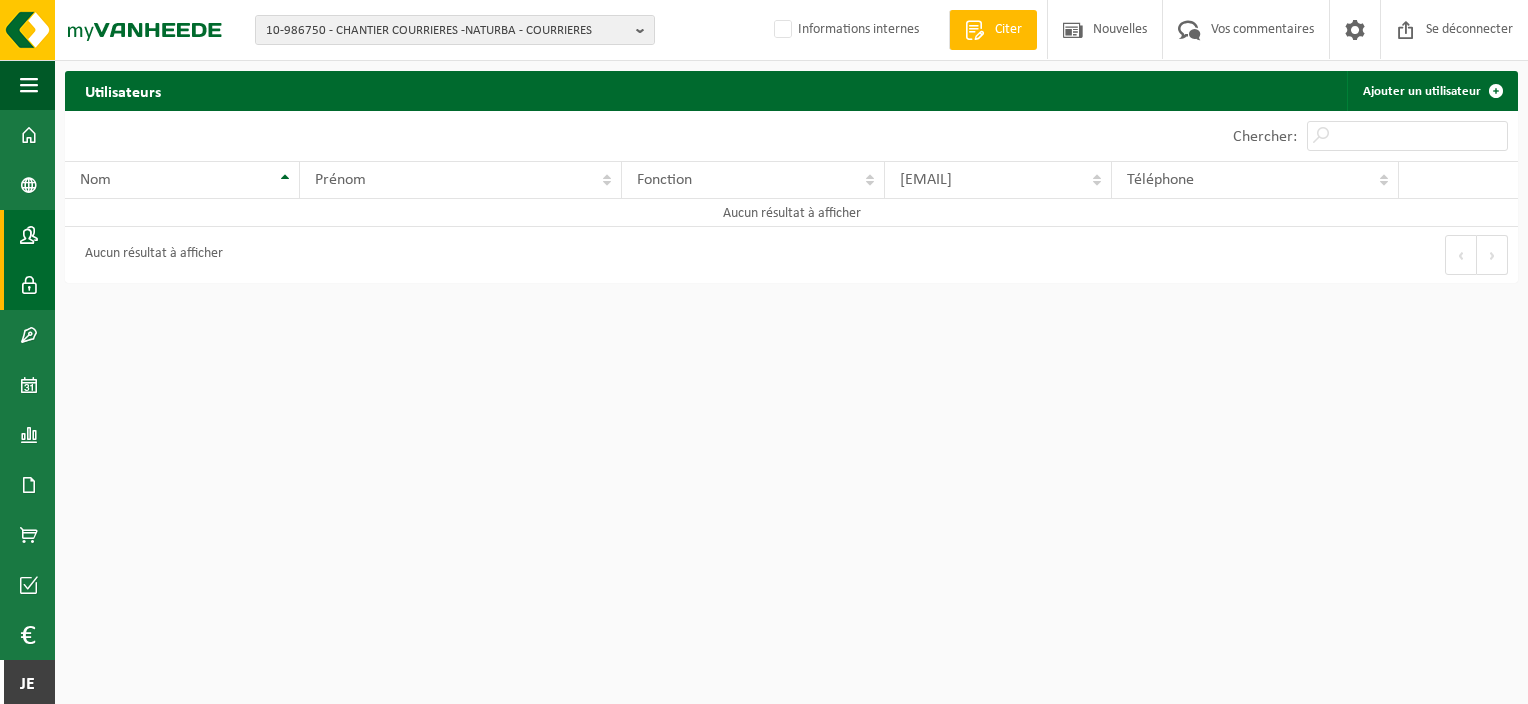 click at bounding box center [29, 235] 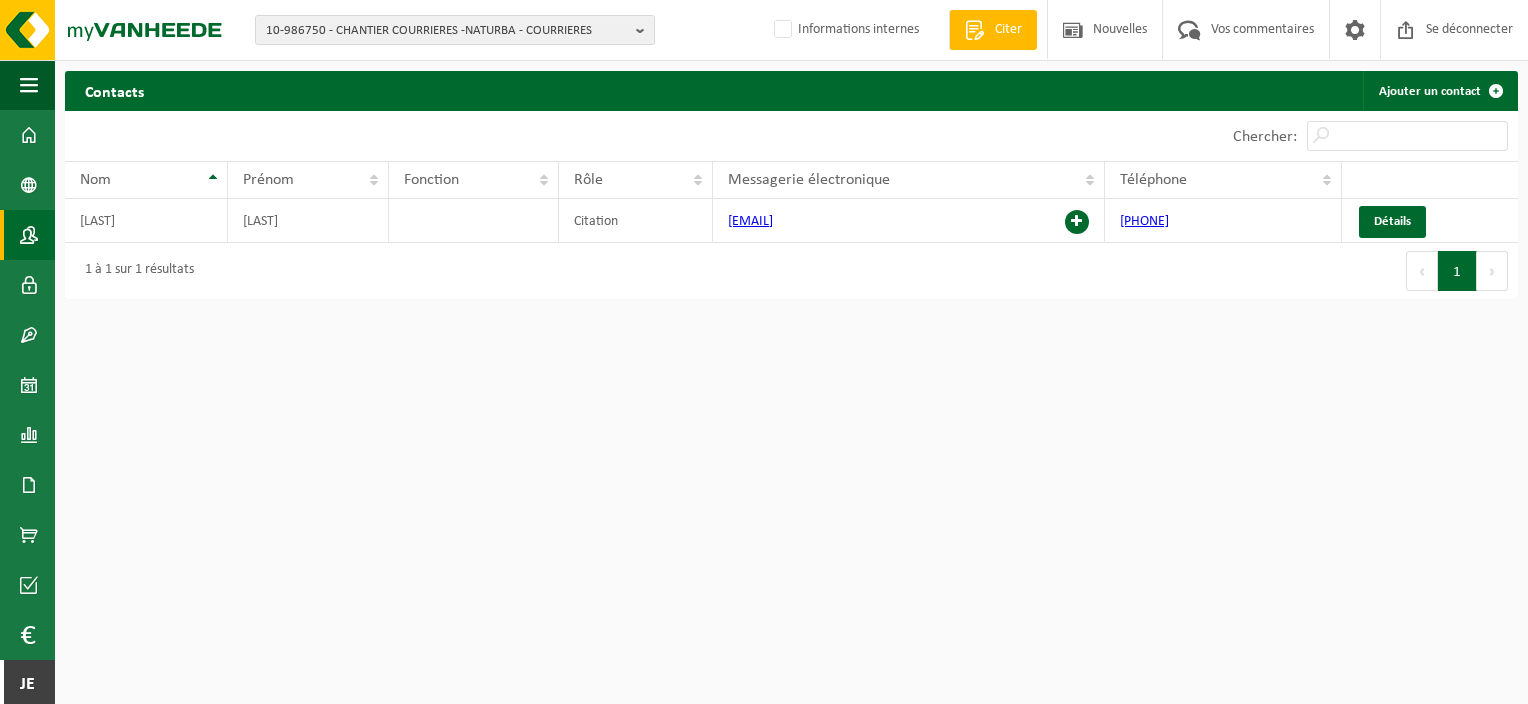 scroll, scrollTop: 0, scrollLeft: 0, axis: both 